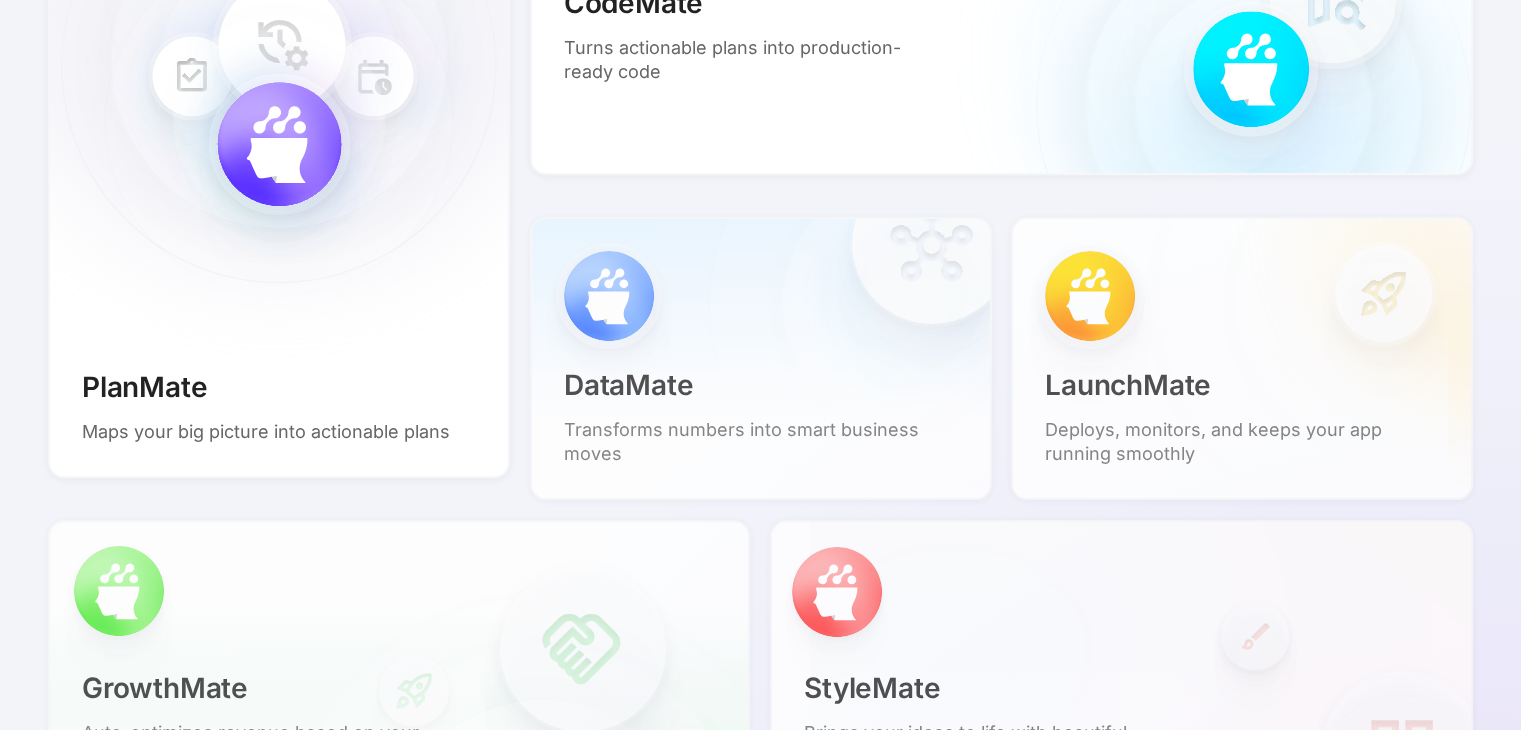 scroll, scrollTop: 1100, scrollLeft: 0, axis: vertical 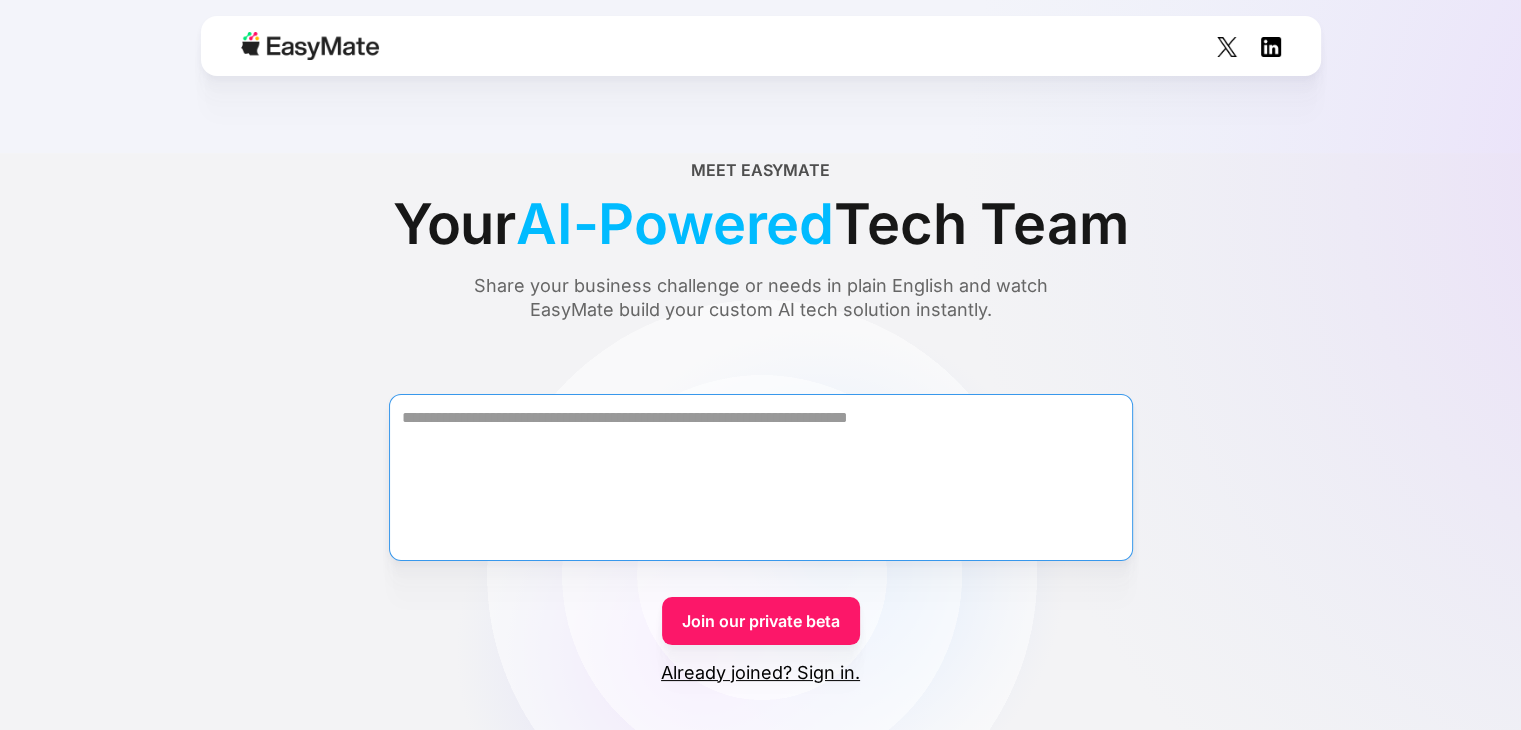 click at bounding box center [761, 477] 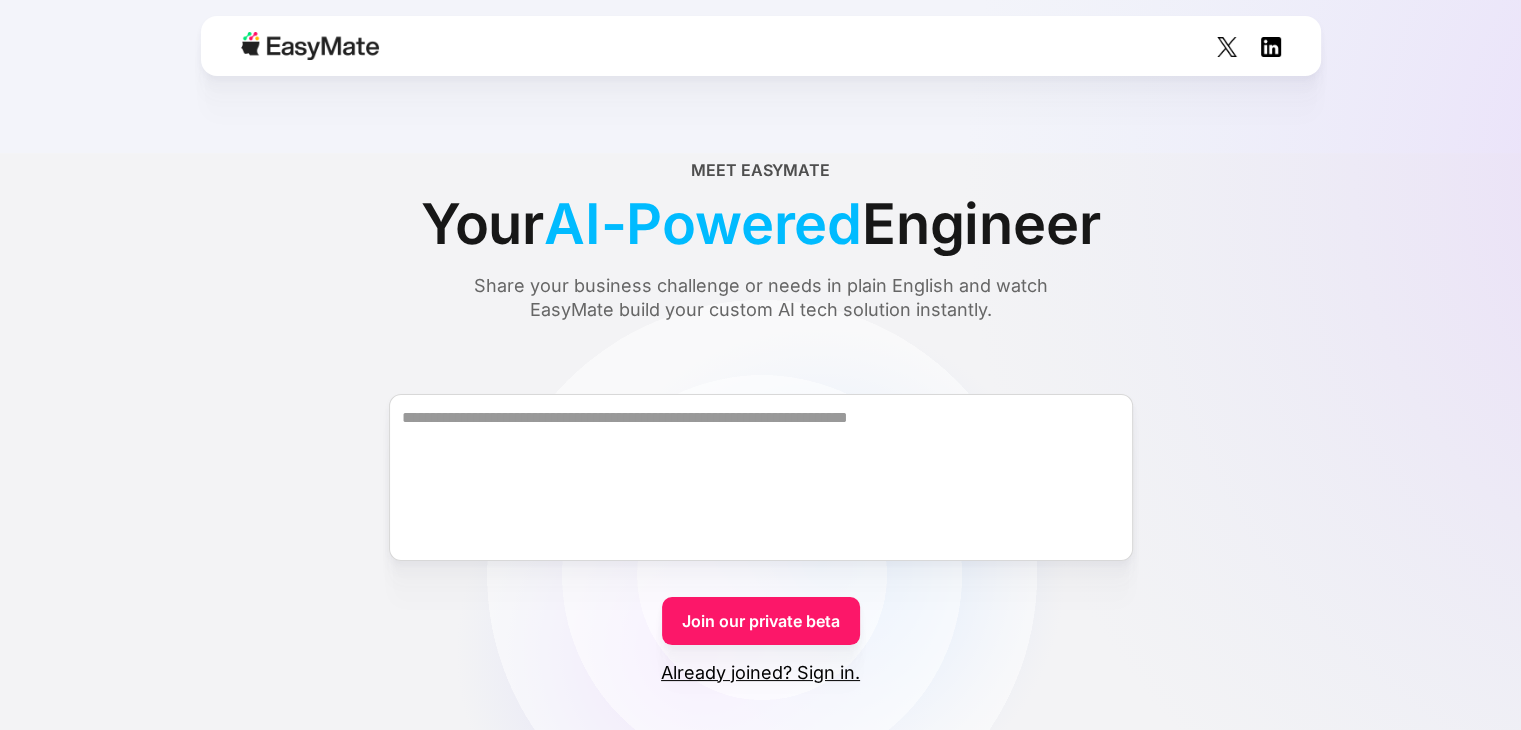 click on "Join our private beta" at bounding box center [761, 621] 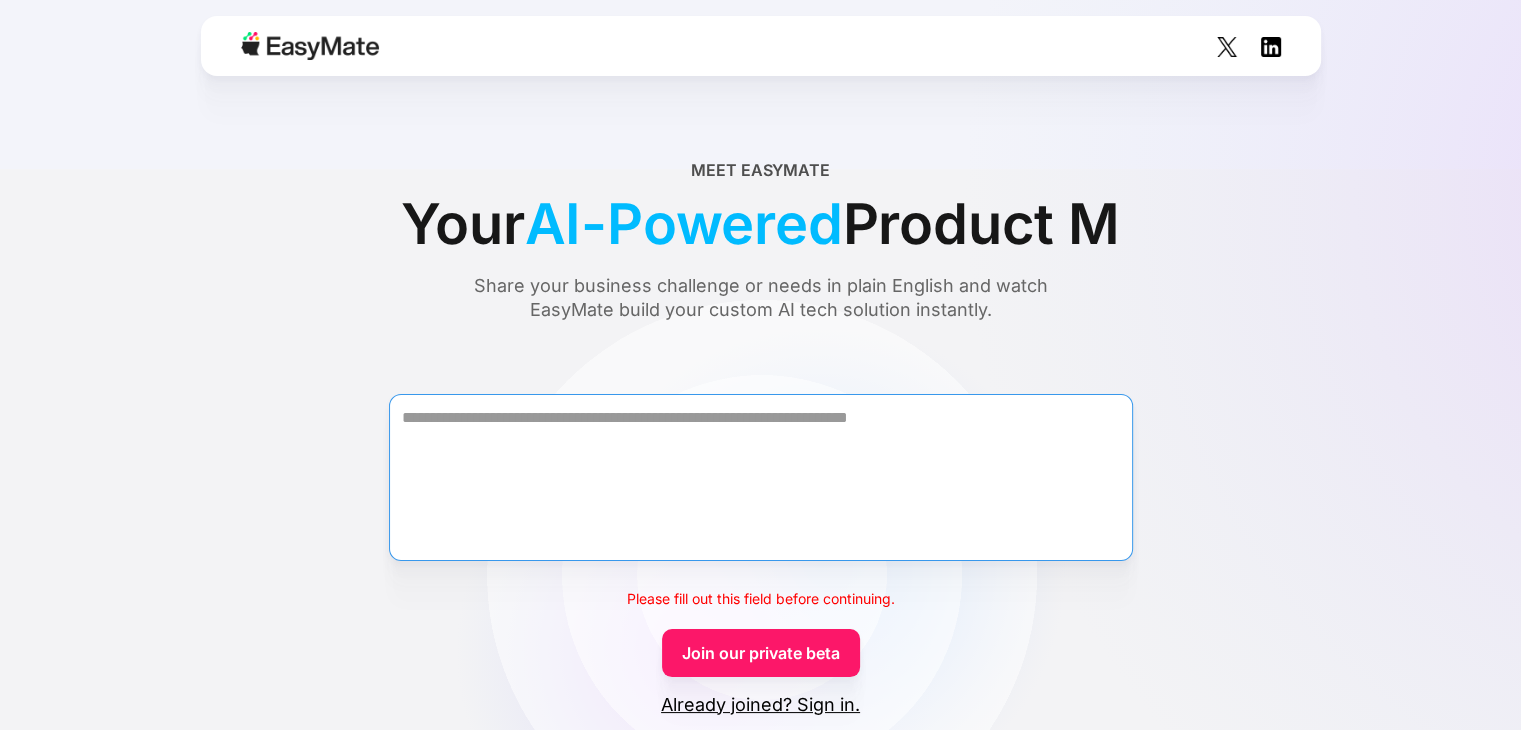 click at bounding box center [761, 477] 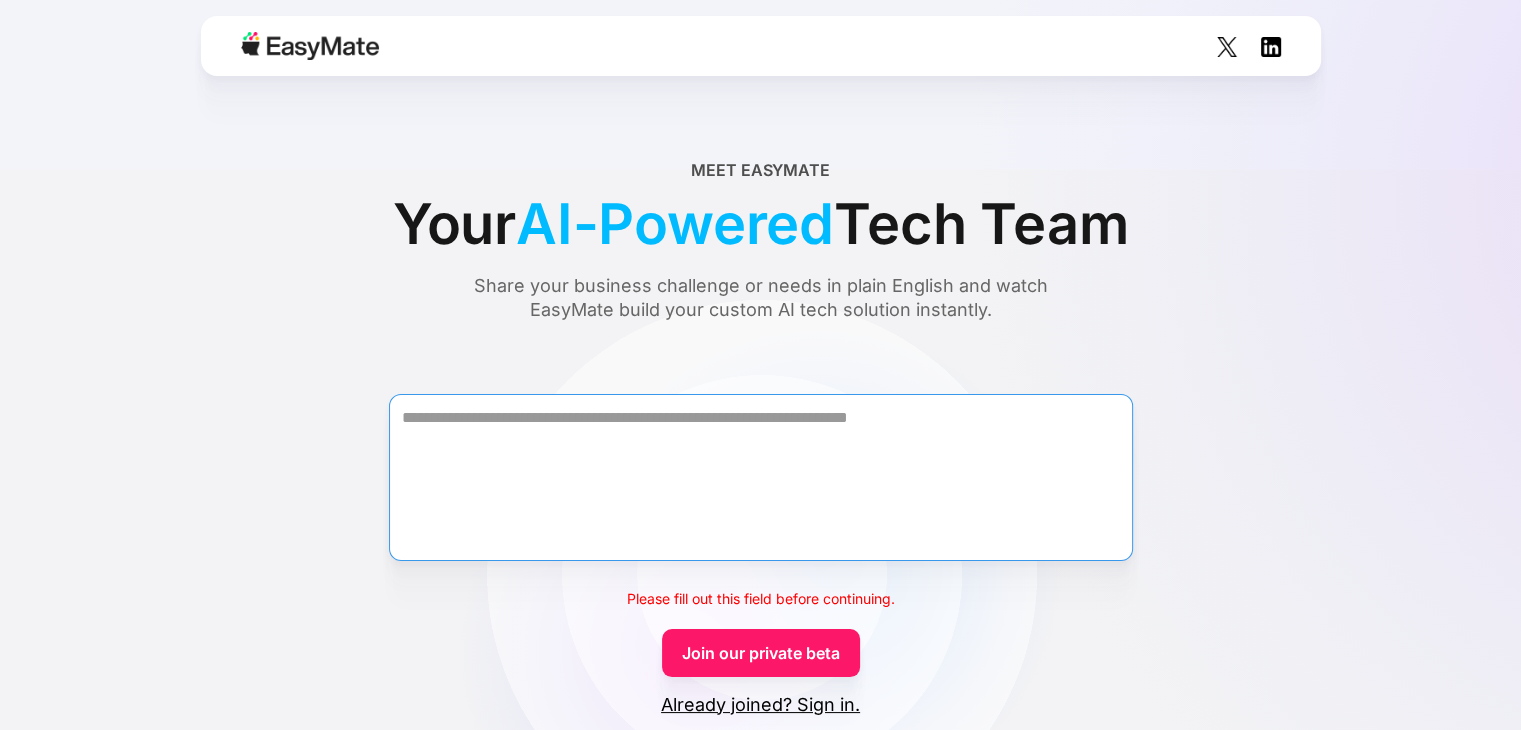 click at bounding box center (761, 477) 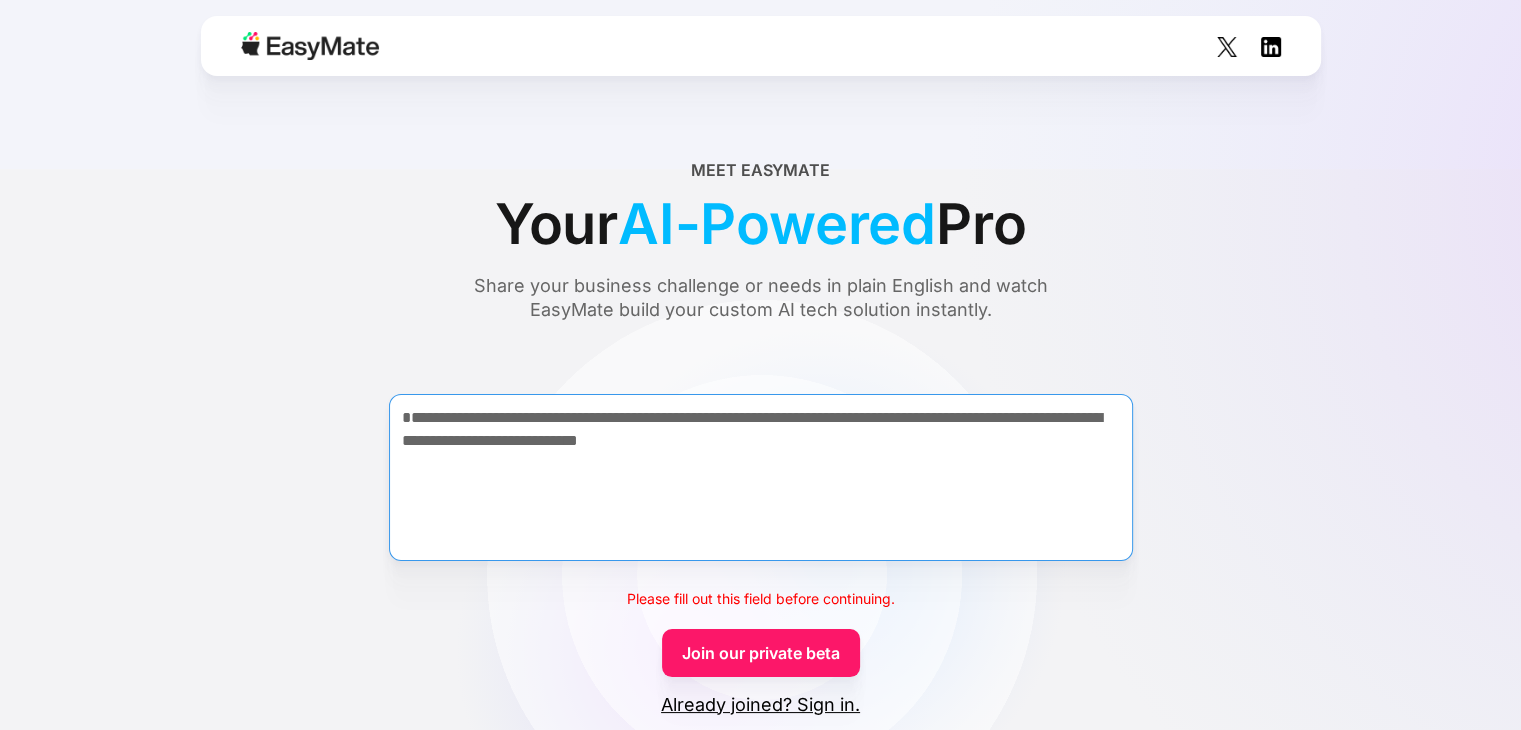 type on "**********" 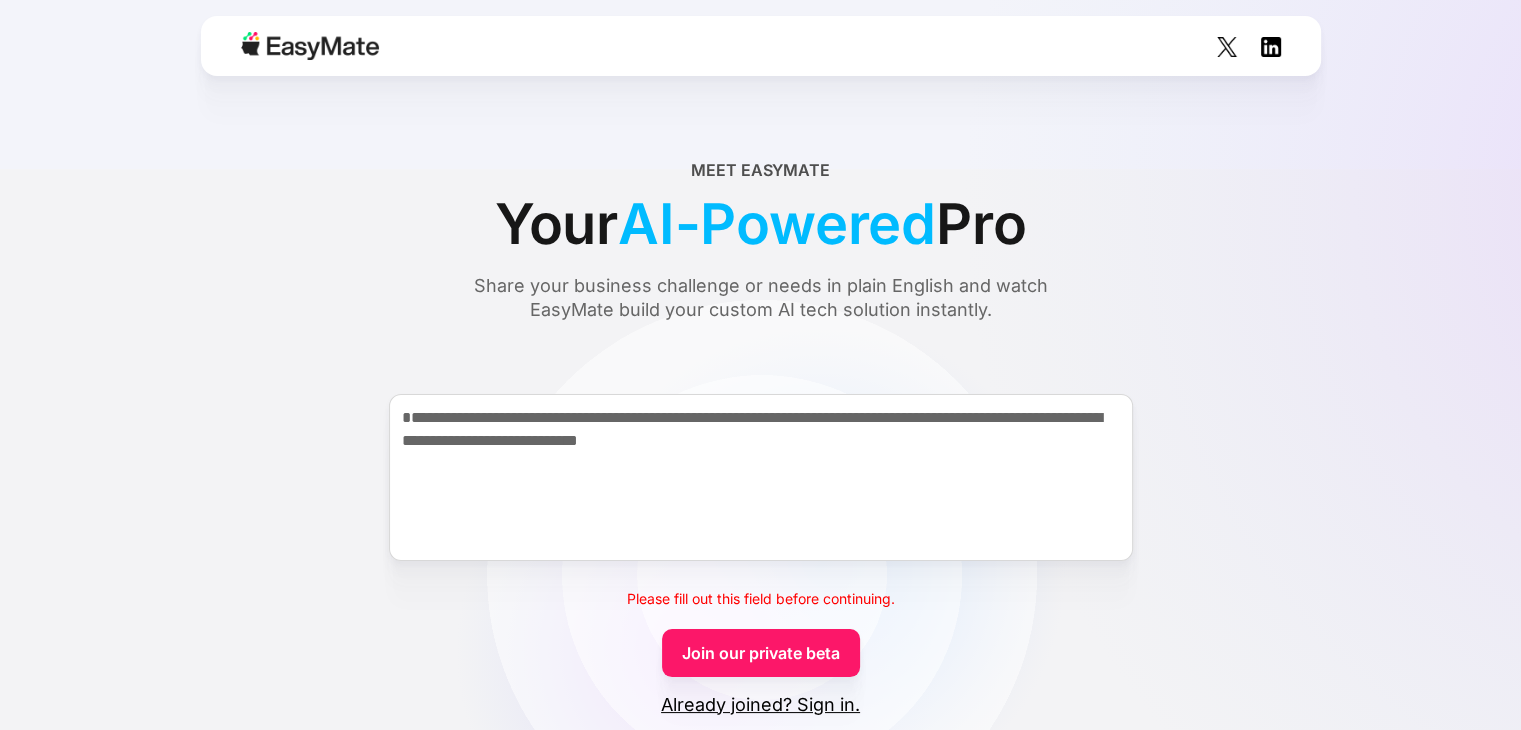 click on "Join our private beta" at bounding box center (761, 653) 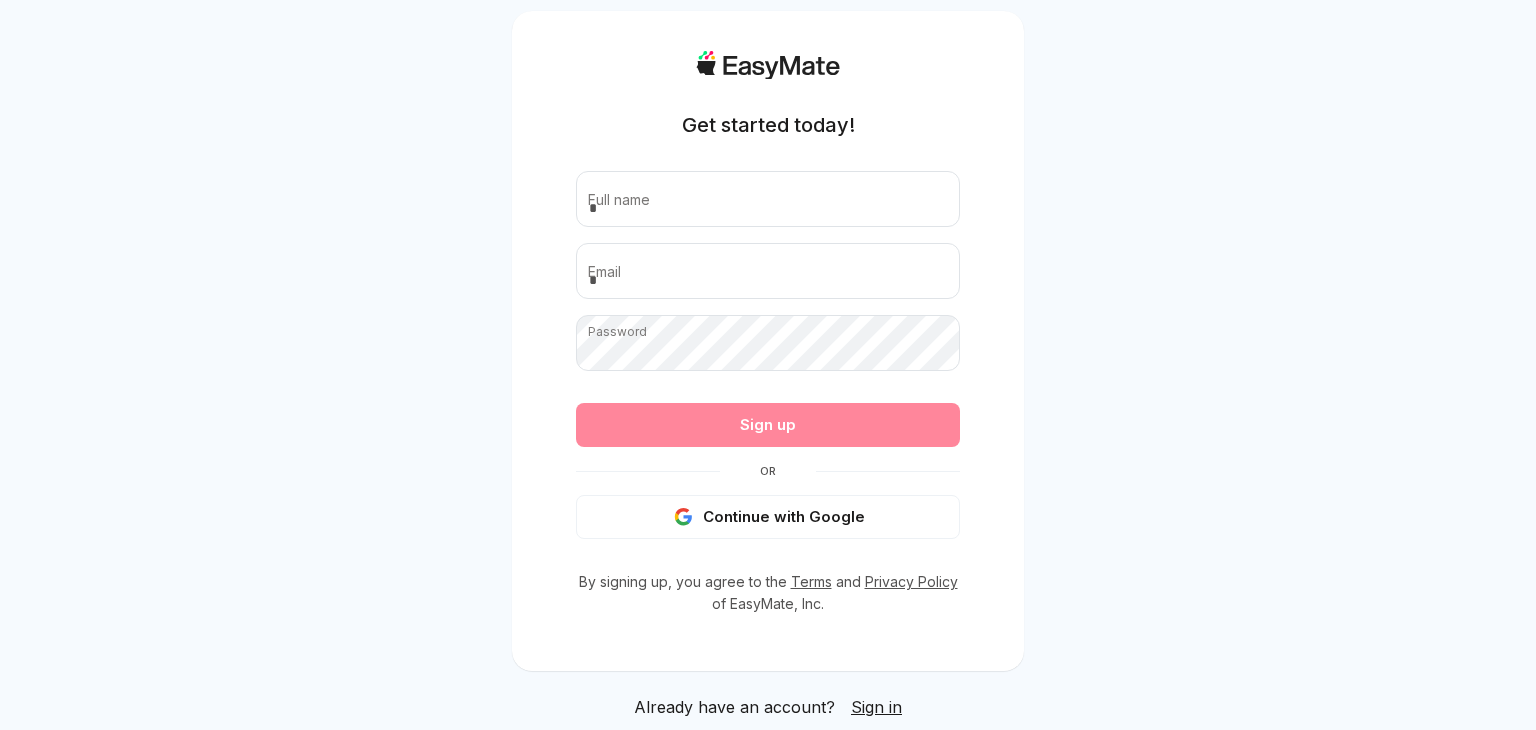 scroll, scrollTop: 0, scrollLeft: 0, axis: both 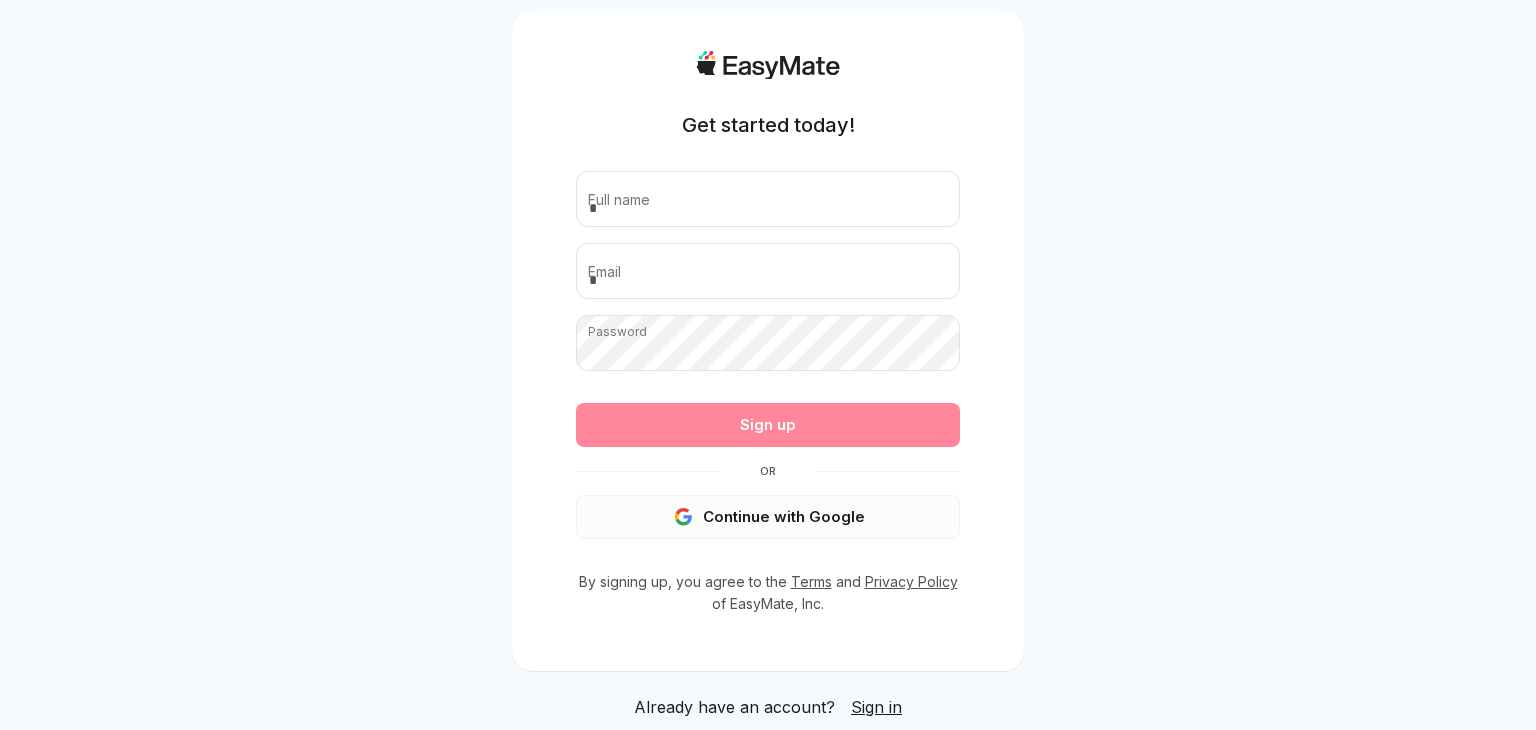 click on "Continue with Google" at bounding box center (768, 517) 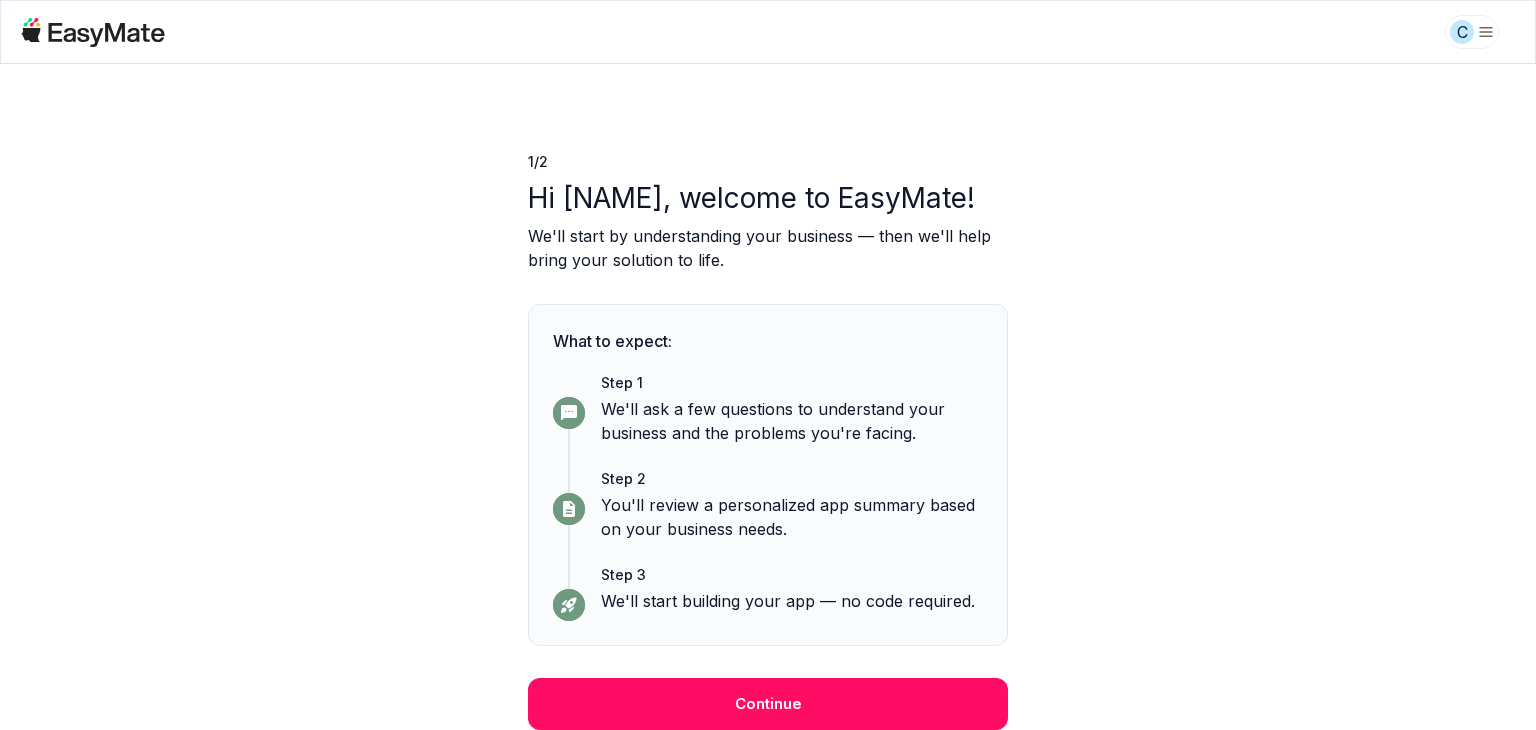 scroll, scrollTop: 0, scrollLeft: 0, axis: both 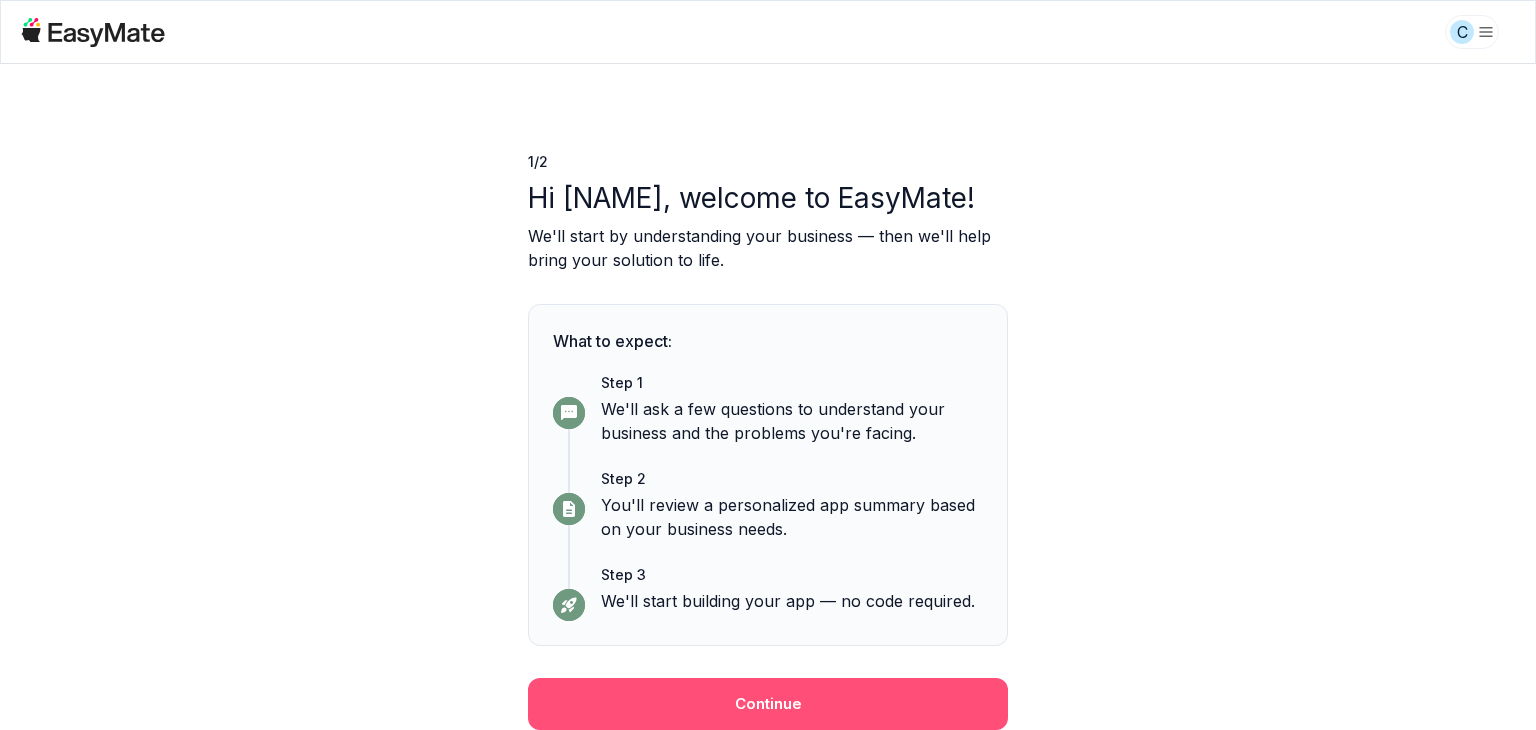 click on "Continue" at bounding box center [768, 704] 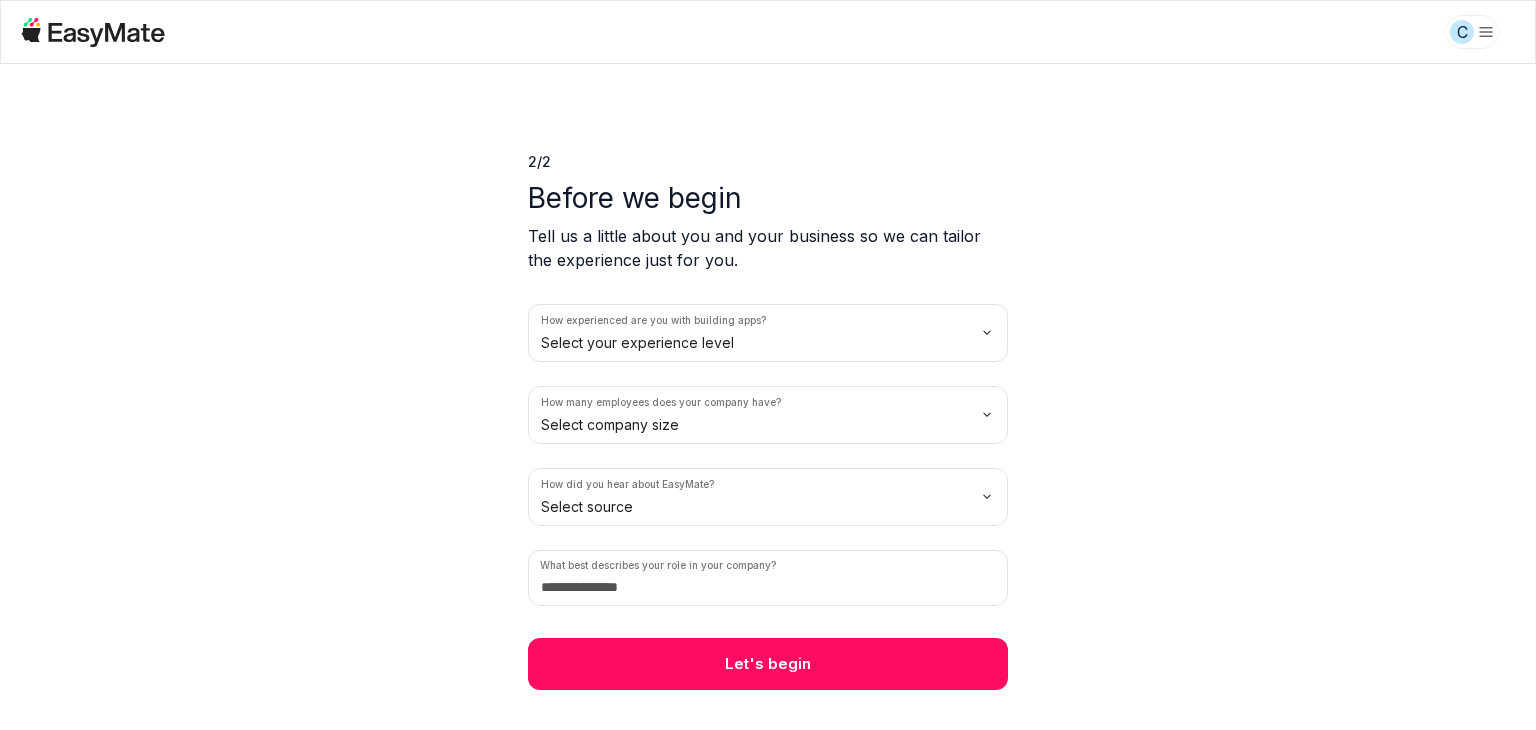 click on "C 2 / 2 Before we begin Tell us a little about you and your business so we can tailor the experience just for you. How experienced are you with building apps? Select your experience level How many employees does your company have? Select company size How did you hear about EasyMate? Select source What best describes your role in your company? Let's begin" at bounding box center [768, 365] 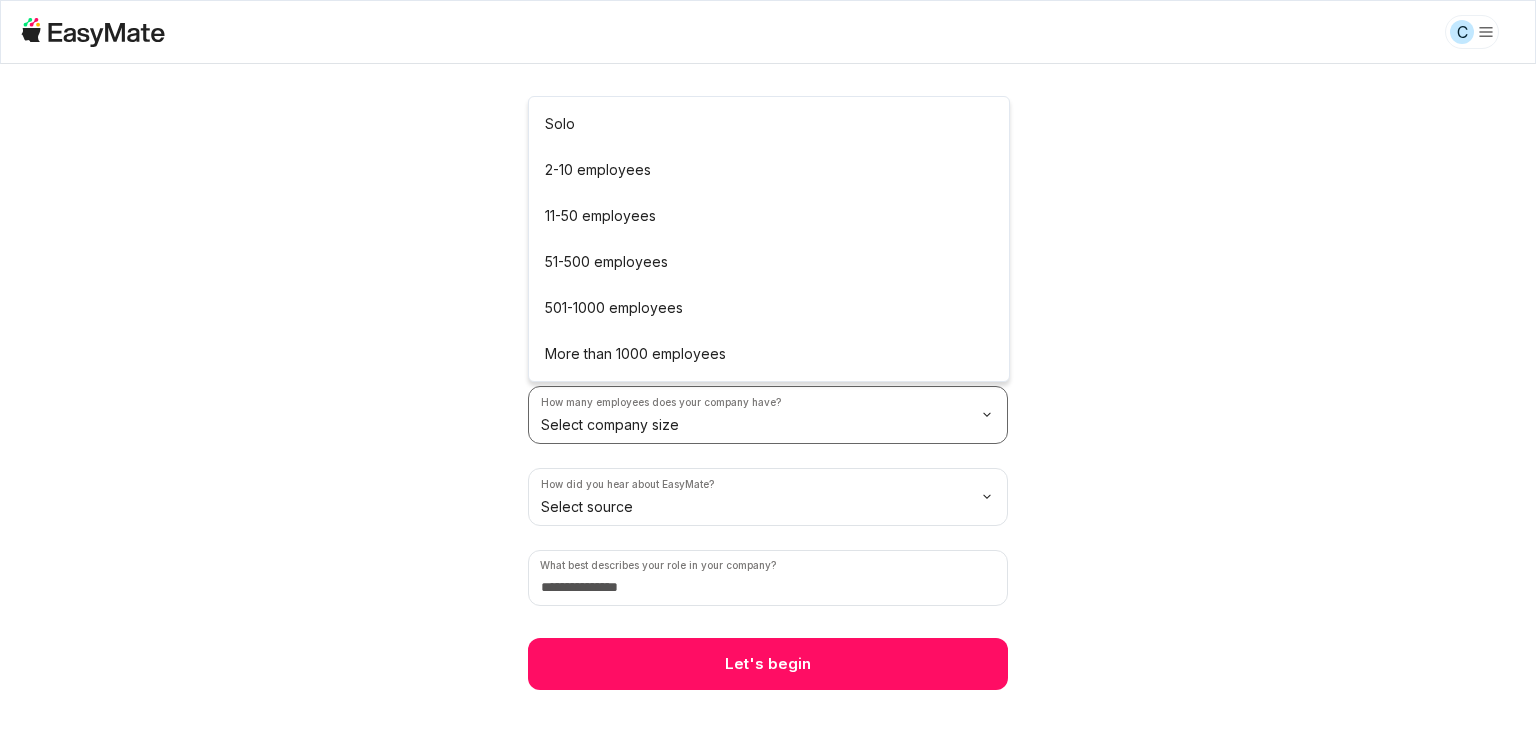 click on "C 2 / 2 Before we begin Tell us a little about you and your business so we can tailor the experience just for you. How experienced are you with building apps? No experience at all How many employees does your company have? Select company size How did you hear about EasyMate? Select source What best describes your role in your company? Let's begin
Solo 2-10 employees 11-50 employees 51-500 employees 501-1000 employees More than 1000 employees" at bounding box center (768, 365) 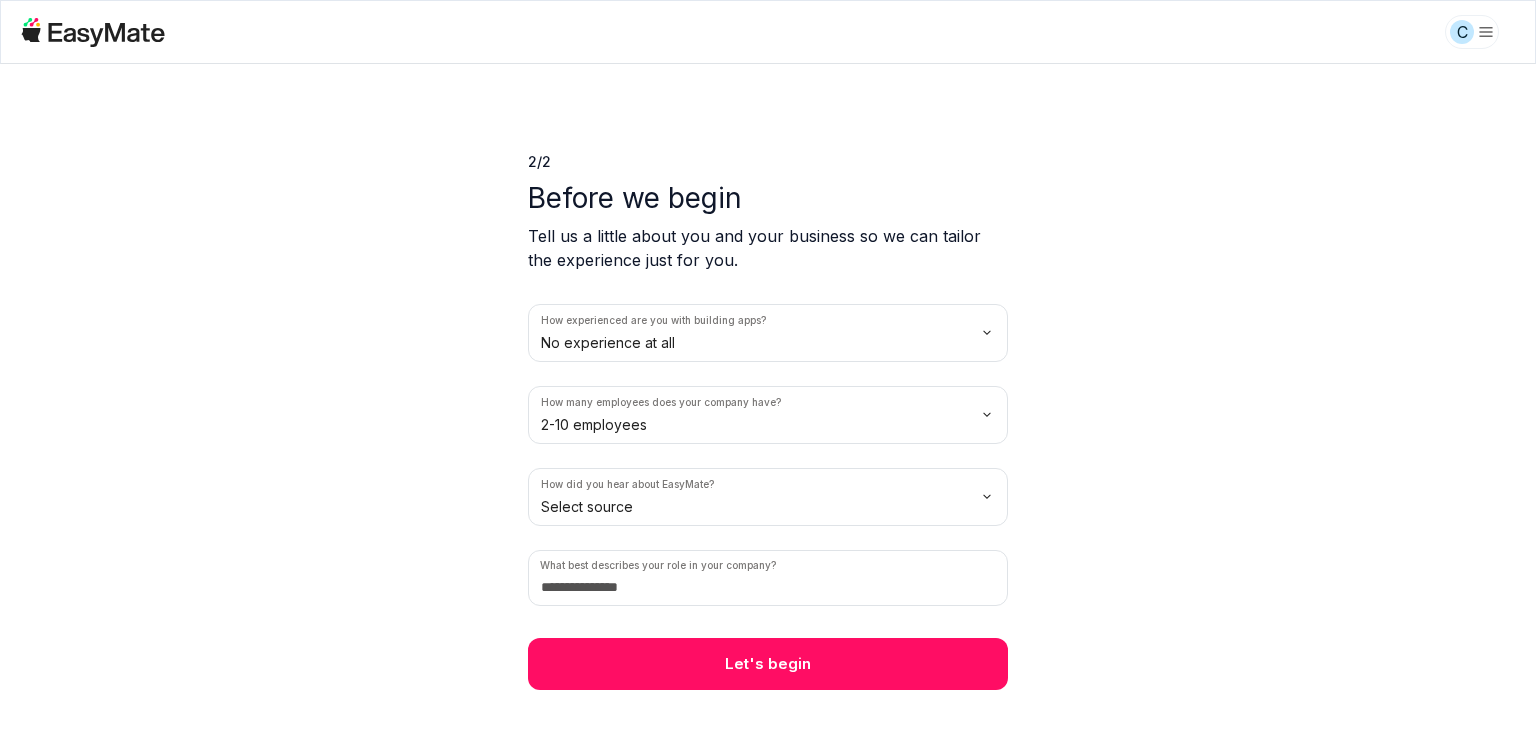 click on "C 2 / 2 Before we begin Tell us a little about you and your business so we can tailor the experience just for you. How experienced are you with building apps? No experience at all How many employees does your company have? 2-10 employees How did you hear about EasyMate? Select source What best describes your role in your company? Let's begin" at bounding box center [768, 365] 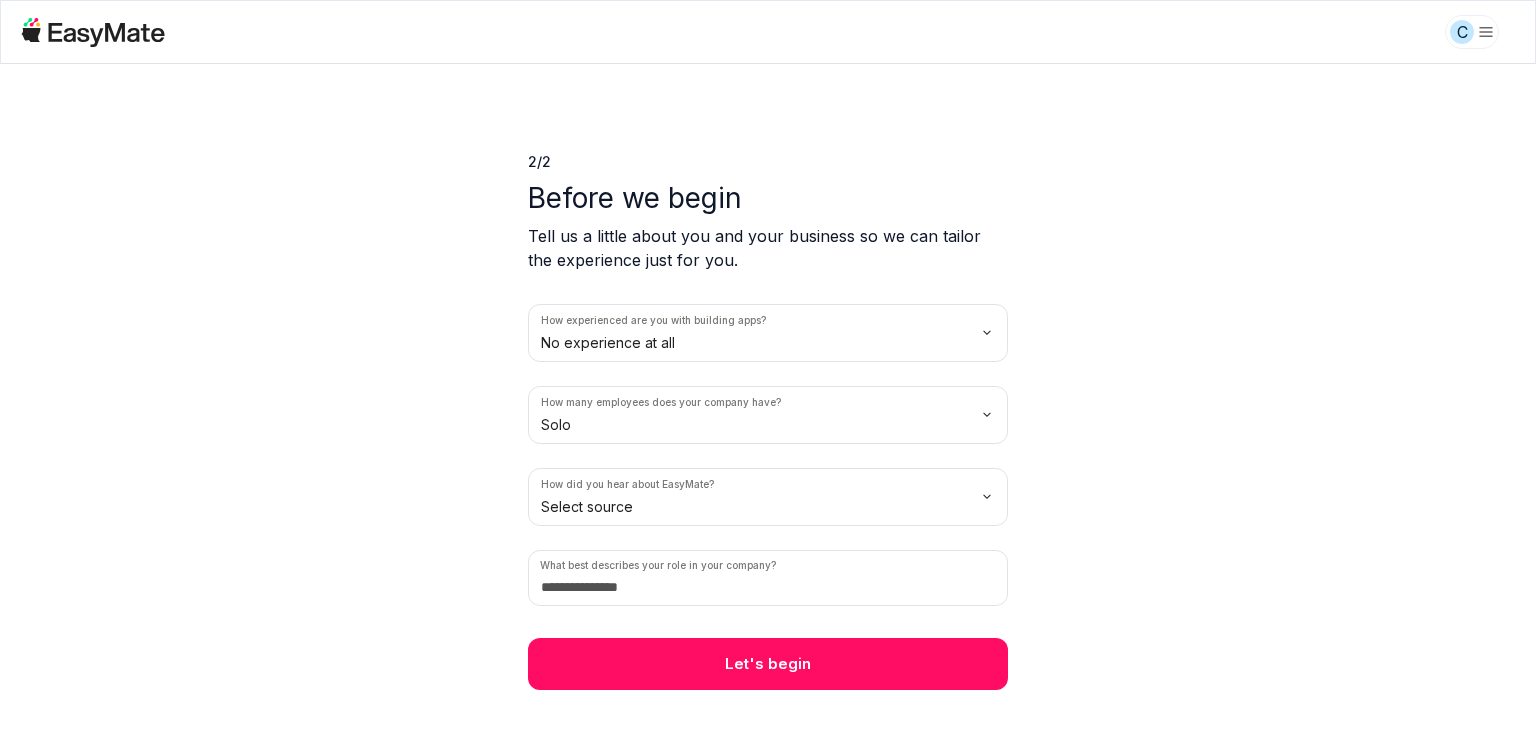 click on "C 2 / 2 Before we begin Tell us a little about you and your business so we can tailor the experience just for you. How experienced are you with building apps? No experience at all How many employees does your company have? Solo How did you hear about EasyMate? Select source What best describes your role in your company? Let's begin" at bounding box center [768, 365] 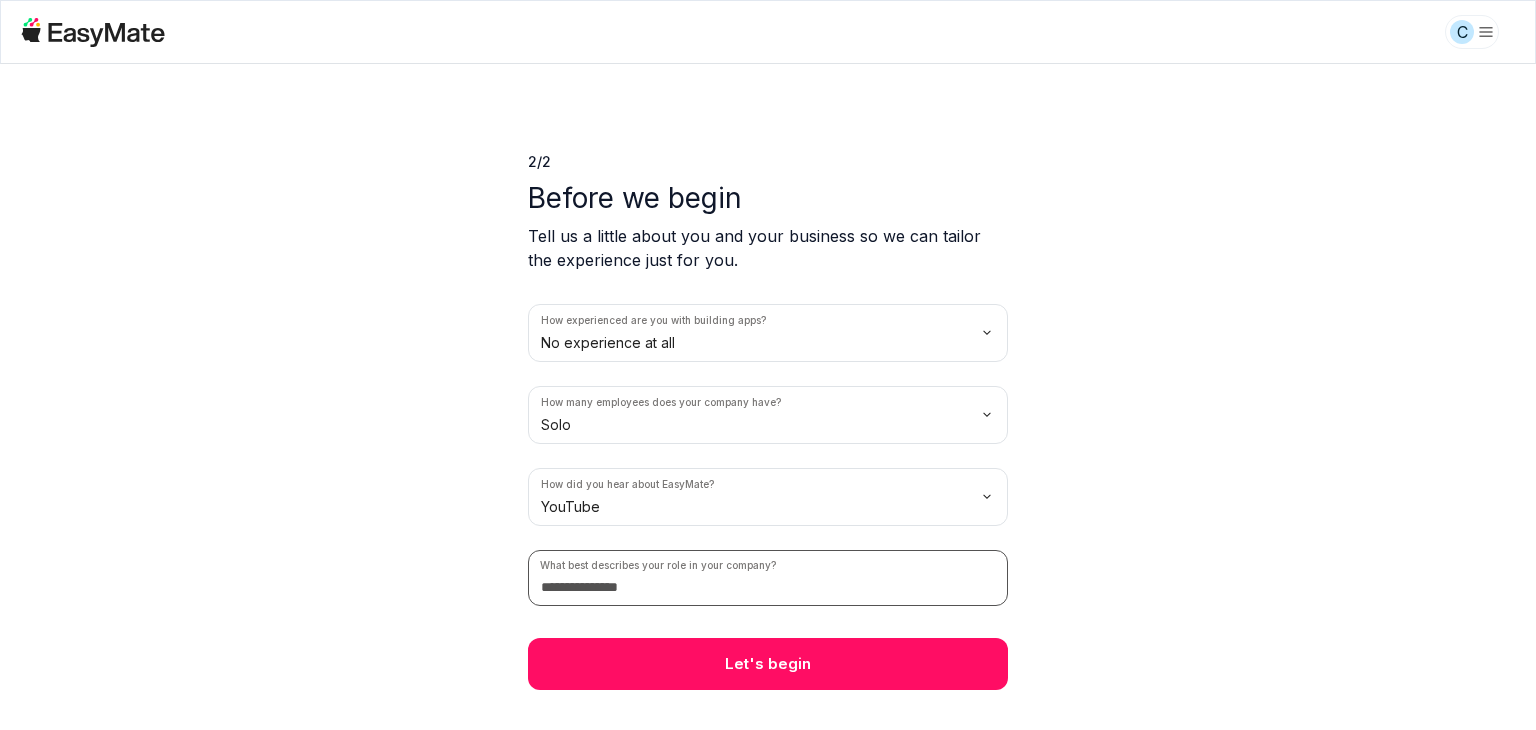click at bounding box center (768, 578) 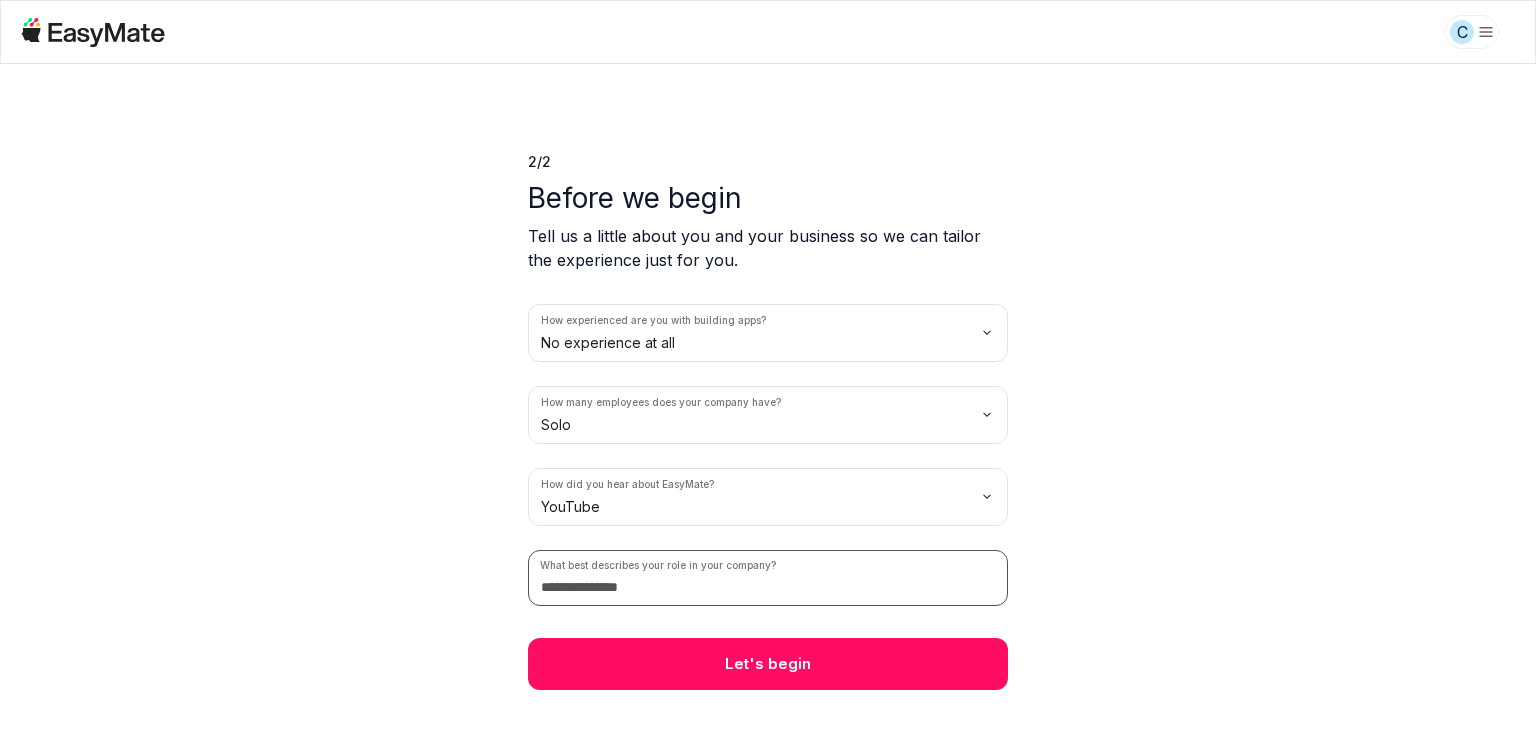 click at bounding box center (768, 578) 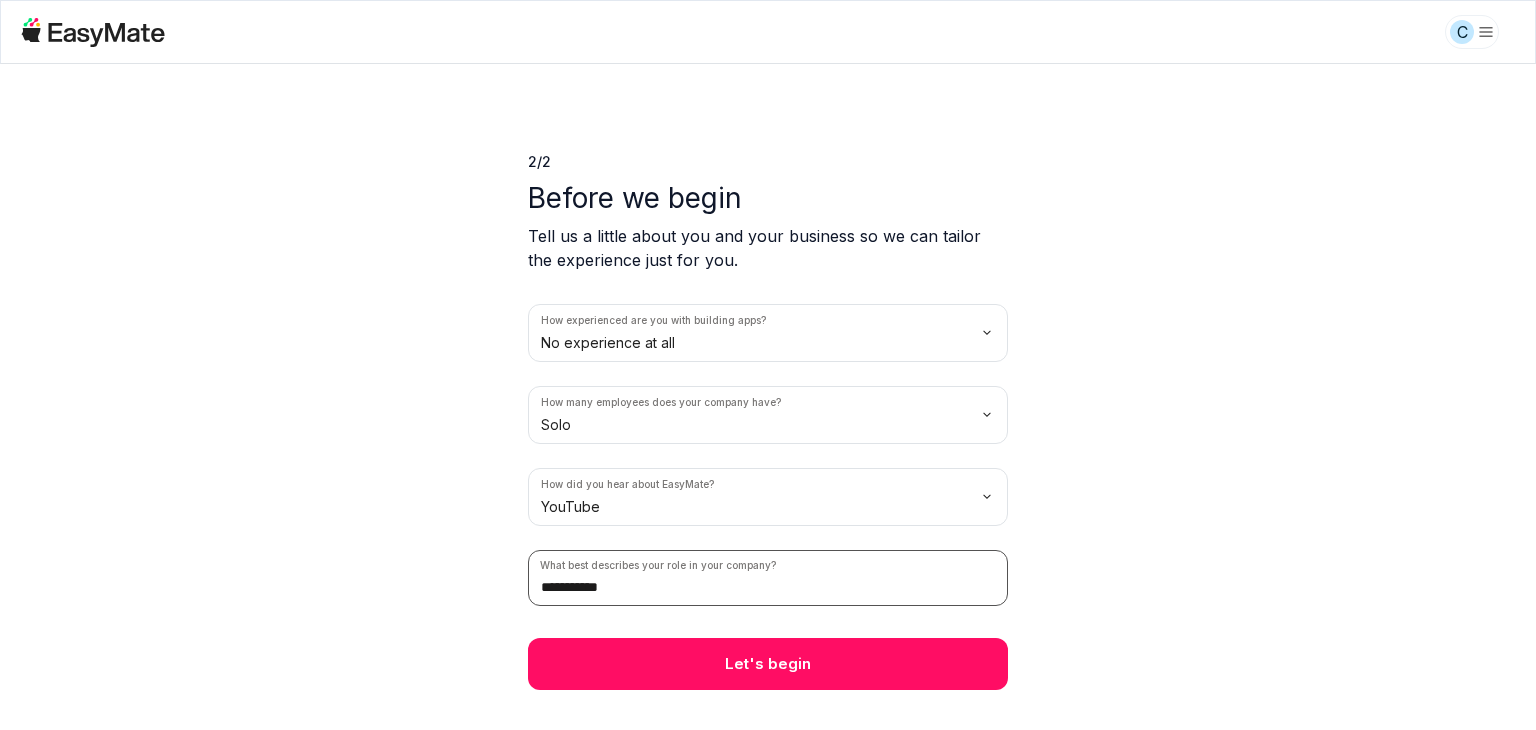 click on "**********" at bounding box center (768, 578) 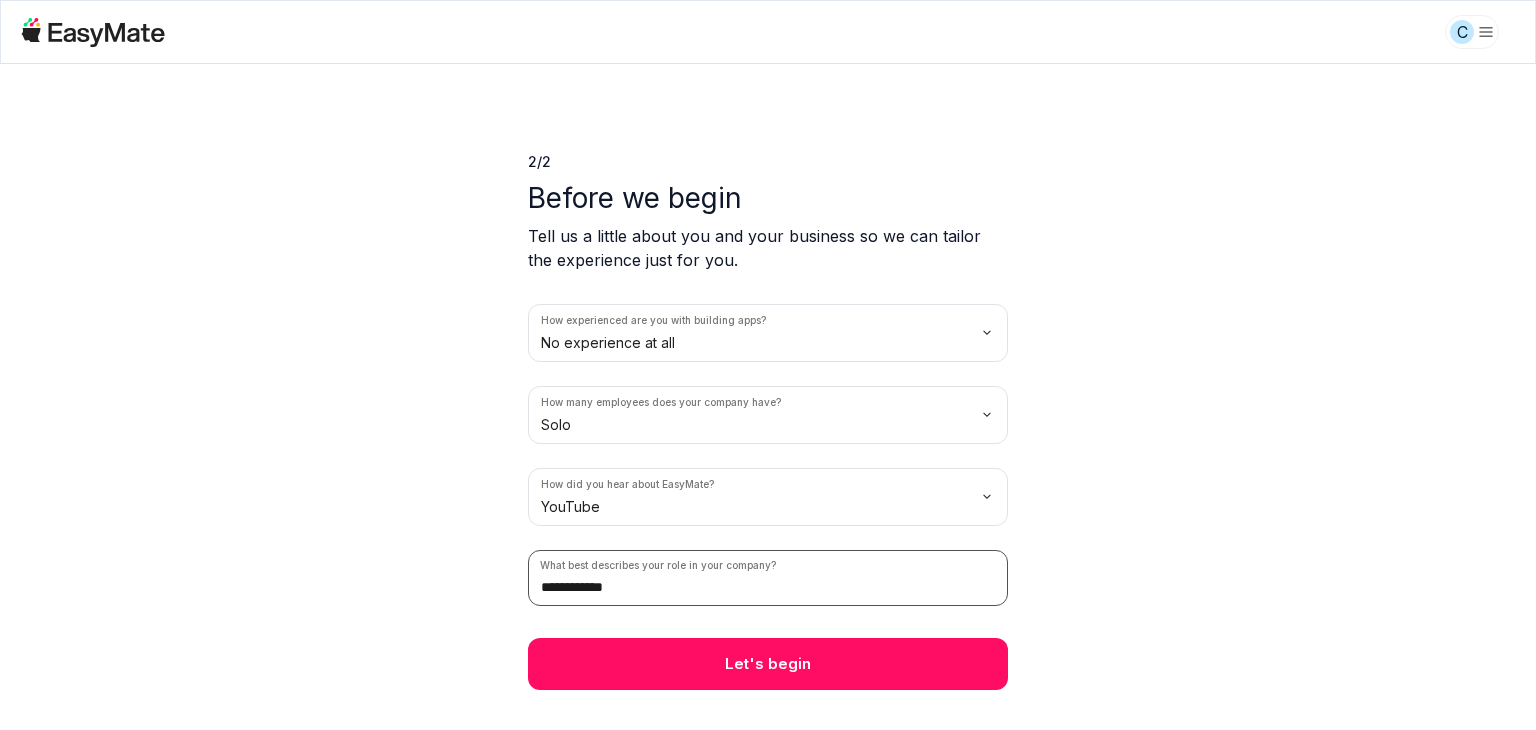 click on "**********" at bounding box center [768, 578] 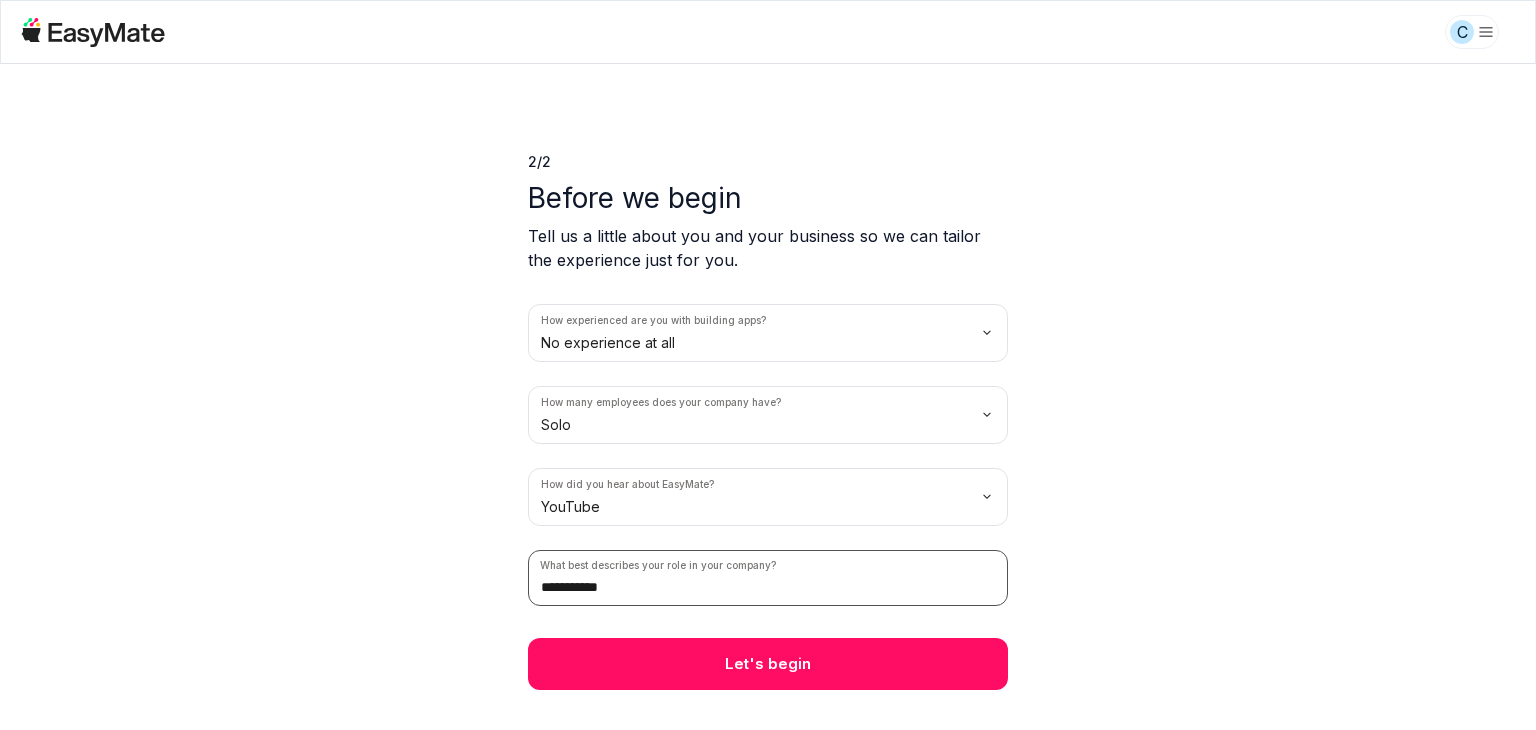 click on "**********" at bounding box center [768, 578] 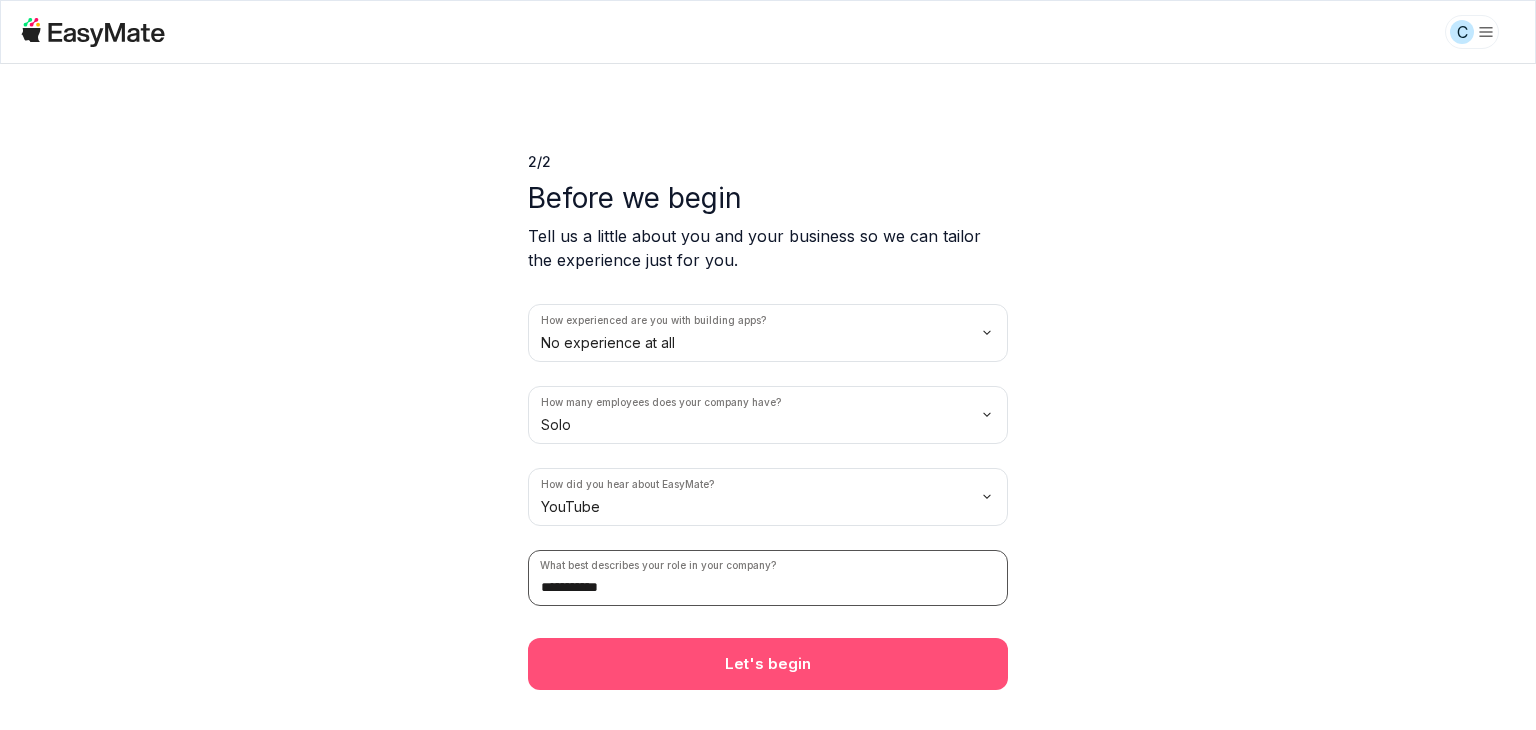 type on "**********" 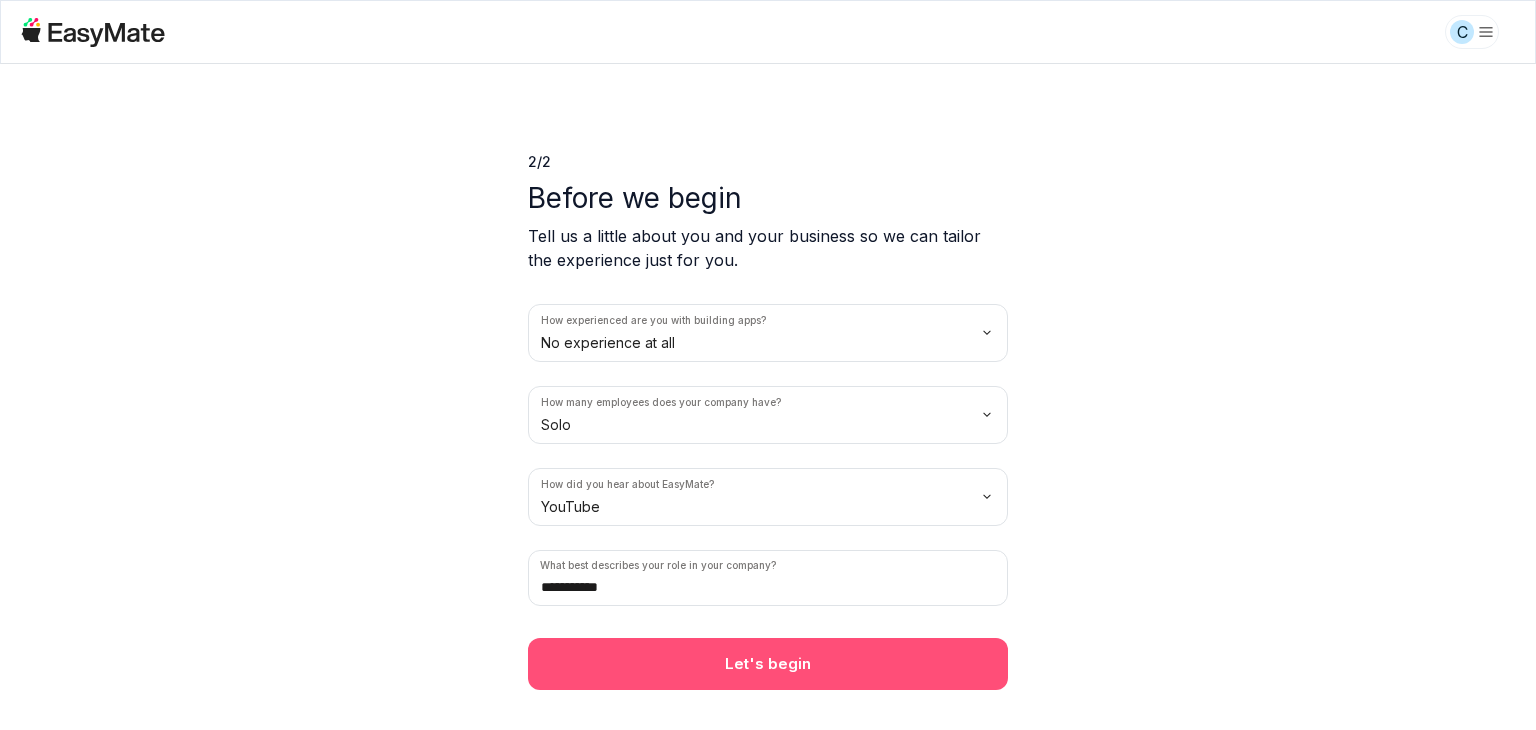 click on "Let's begin" at bounding box center (768, 664) 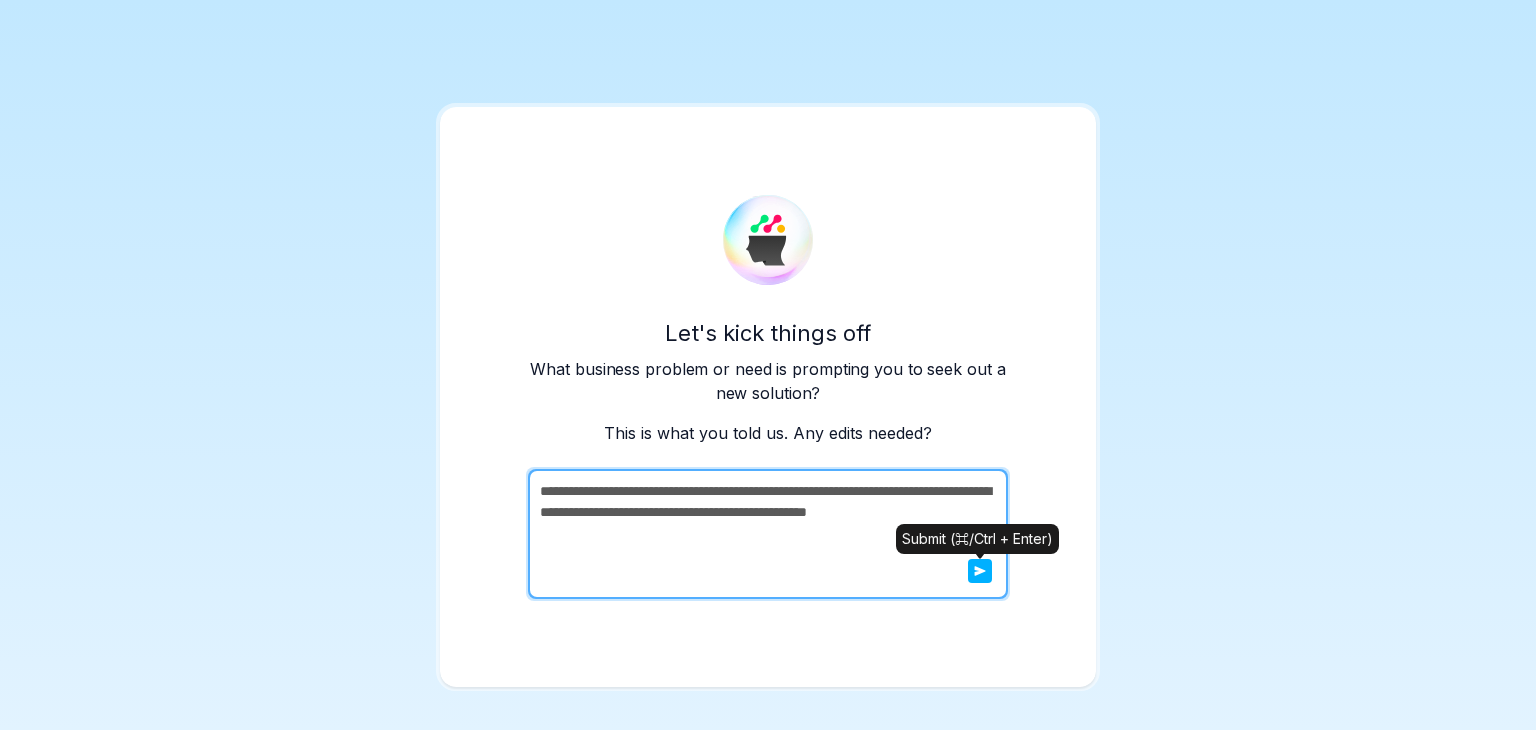 click 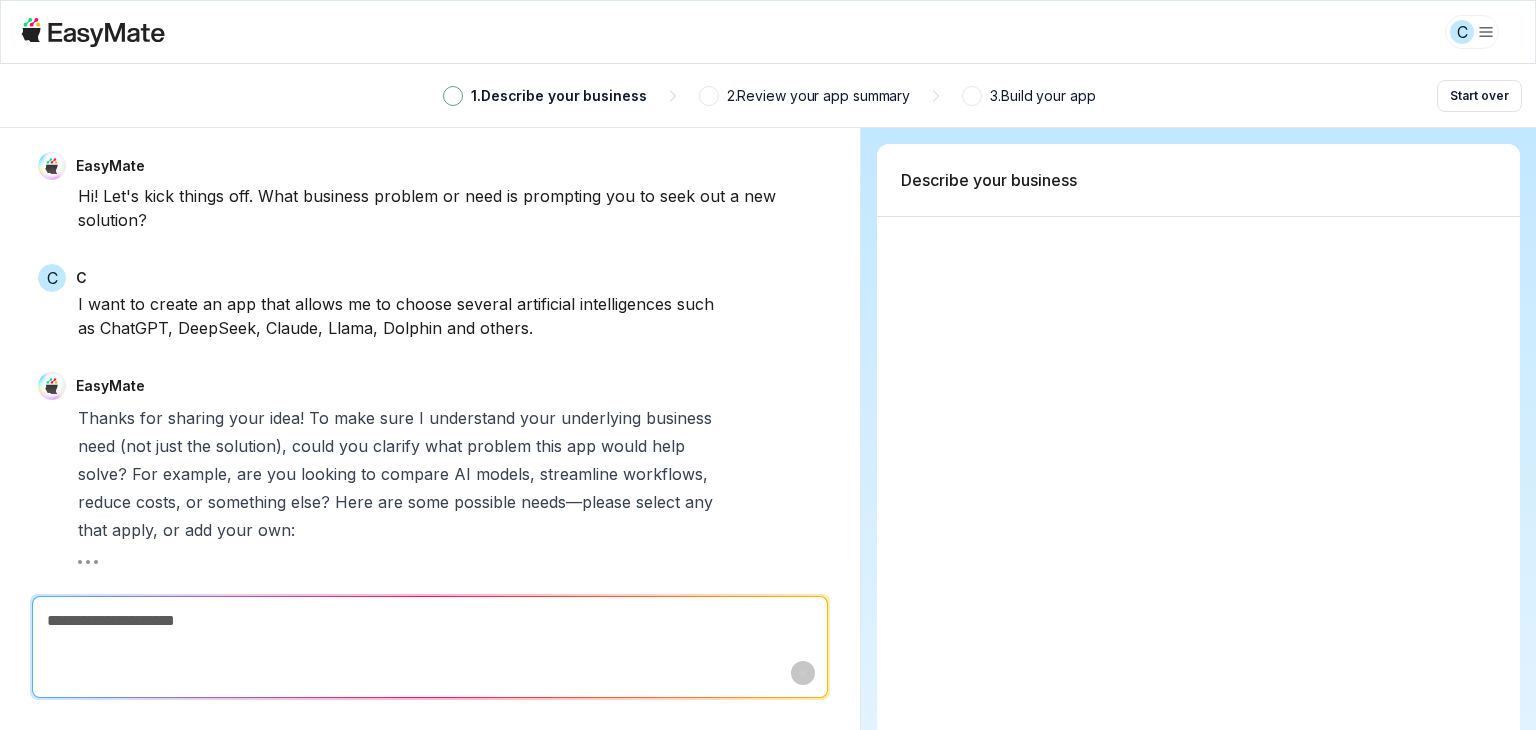 type on "*" 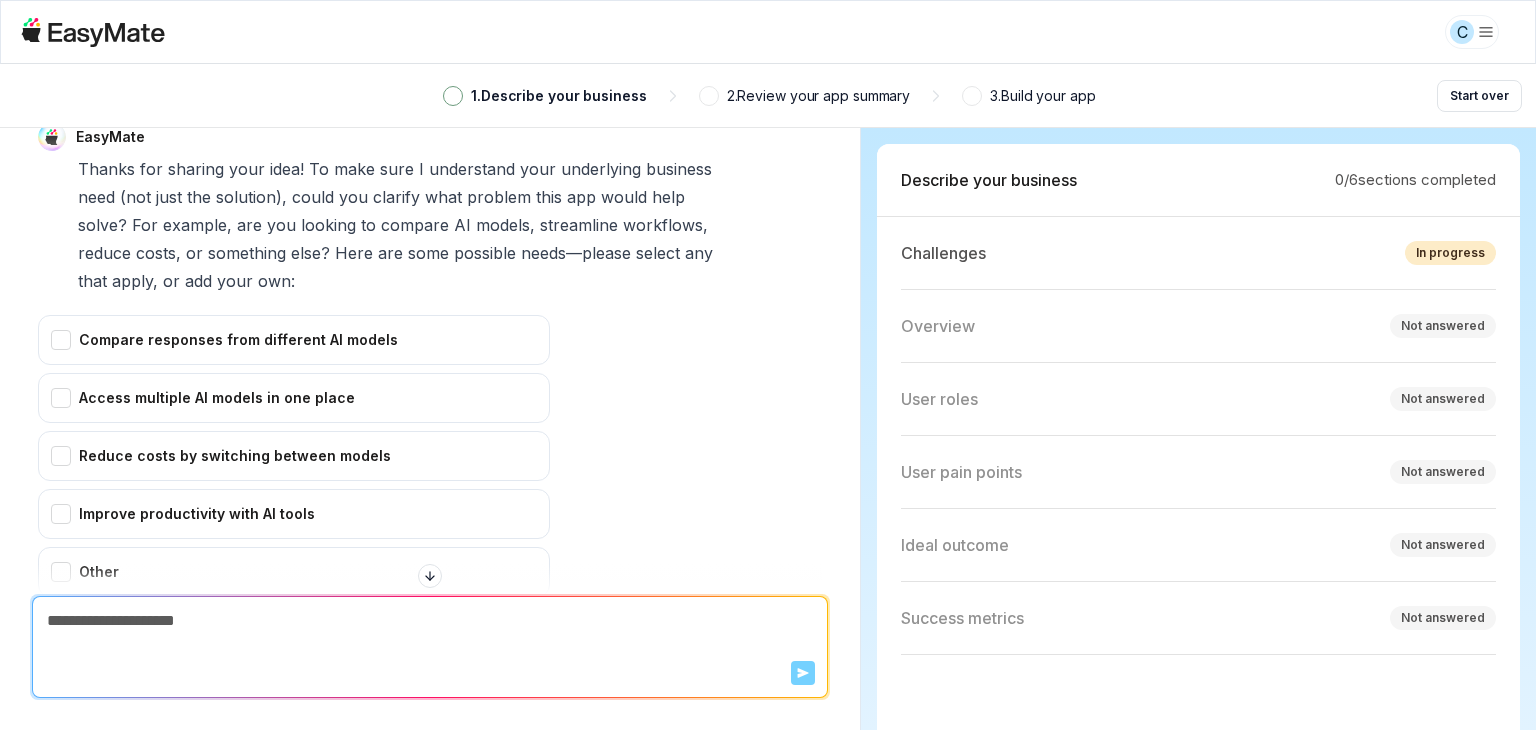 scroll, scrollTop: 304, scrollLeft: 0, axis: vertical 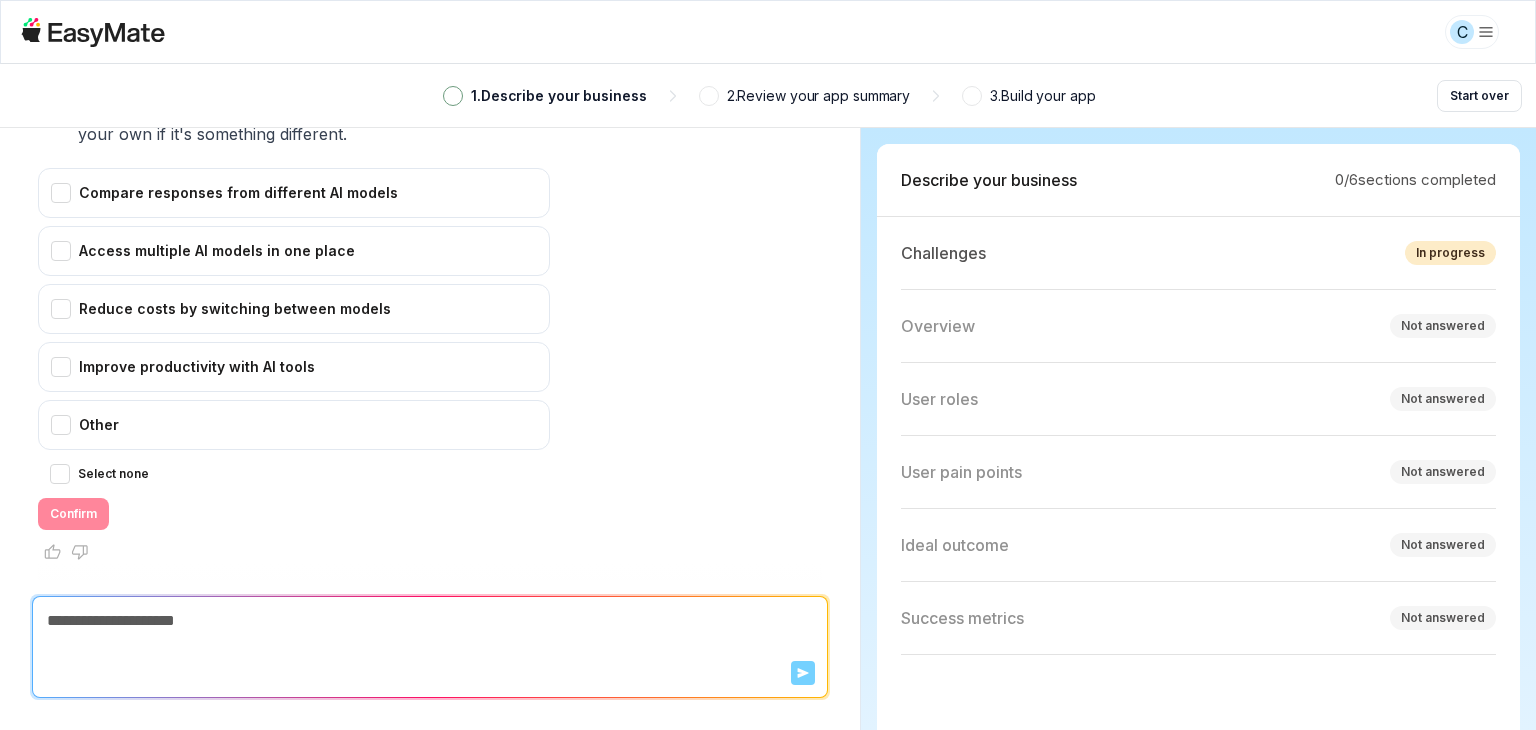 type on "*" 